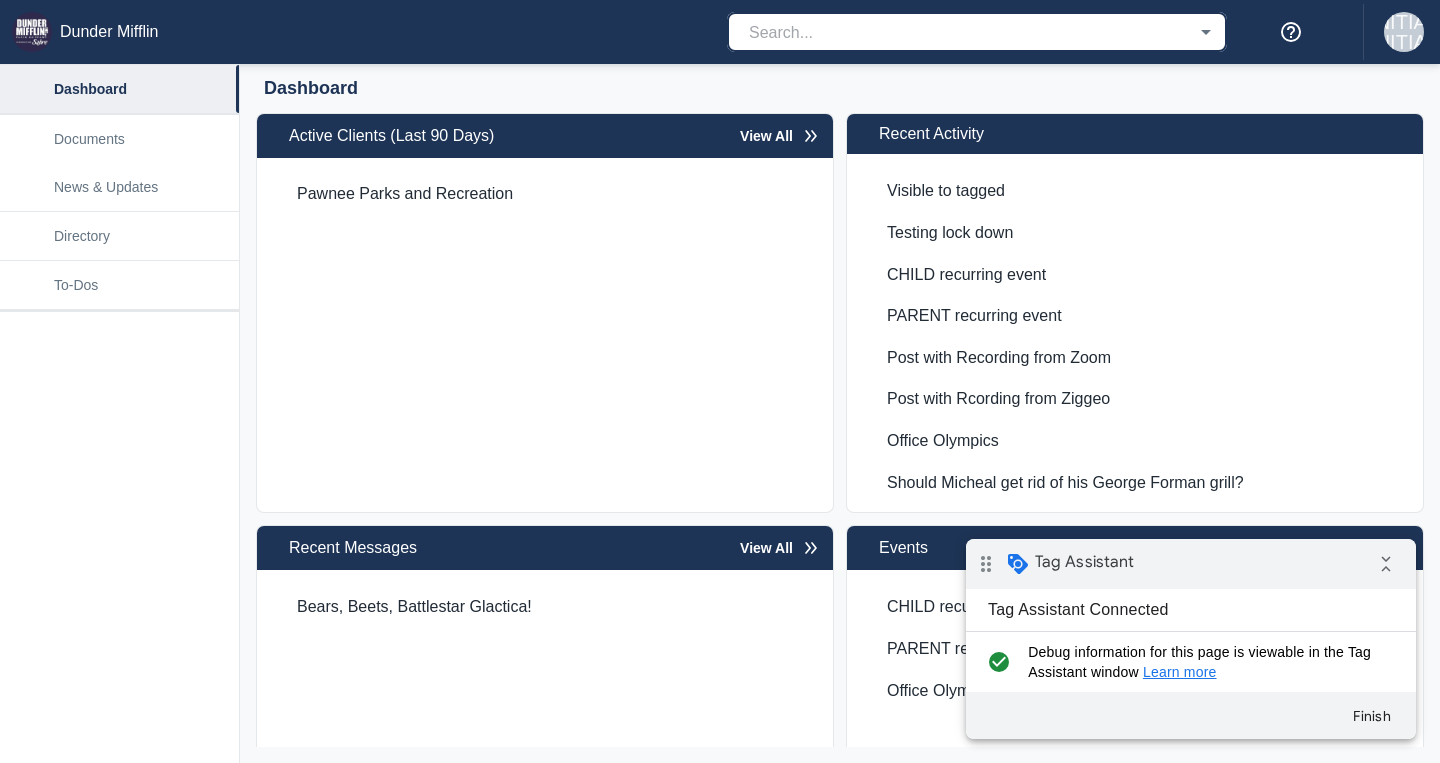 scroll, scrollTop: 0, scrollLeft: 0, axis: both 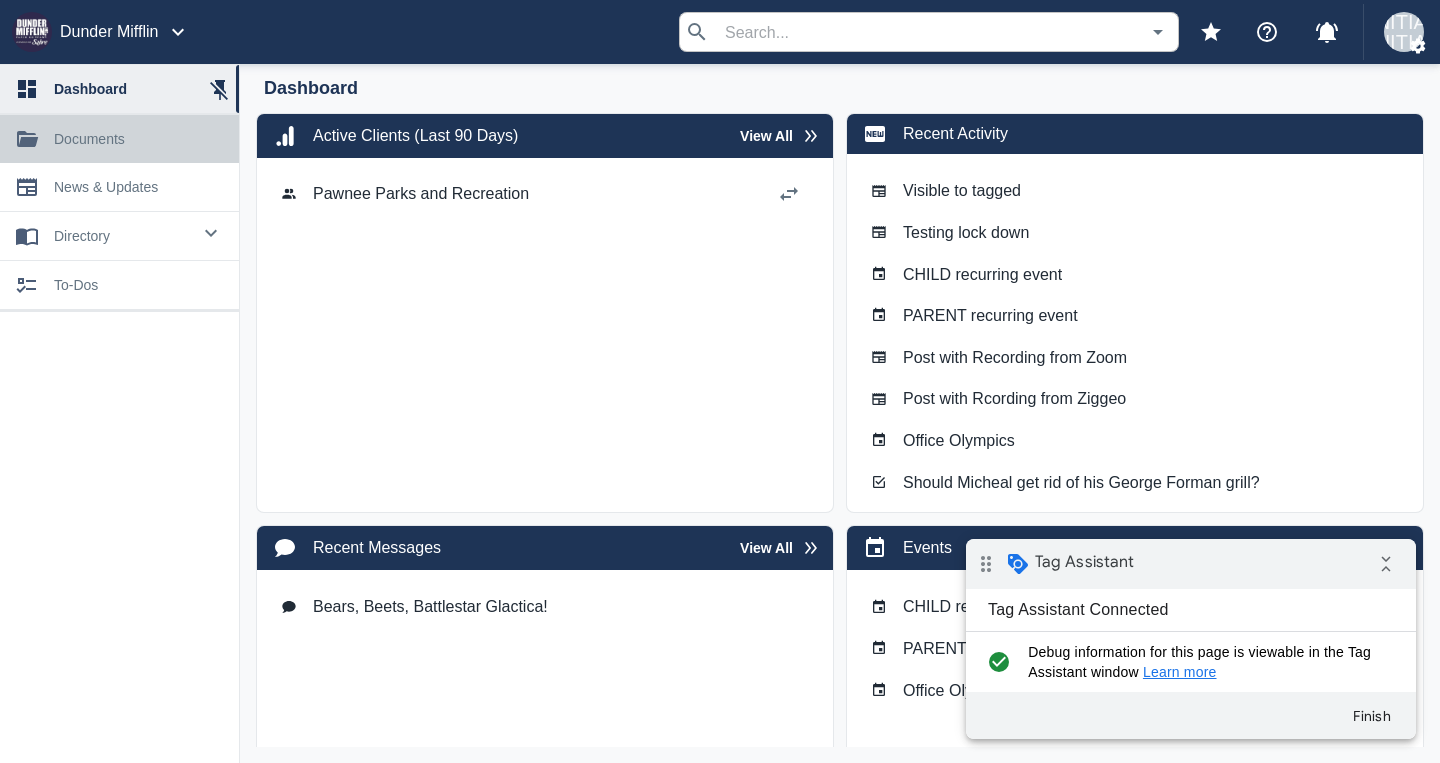 click on "documents" at bounding box center (119, 139) 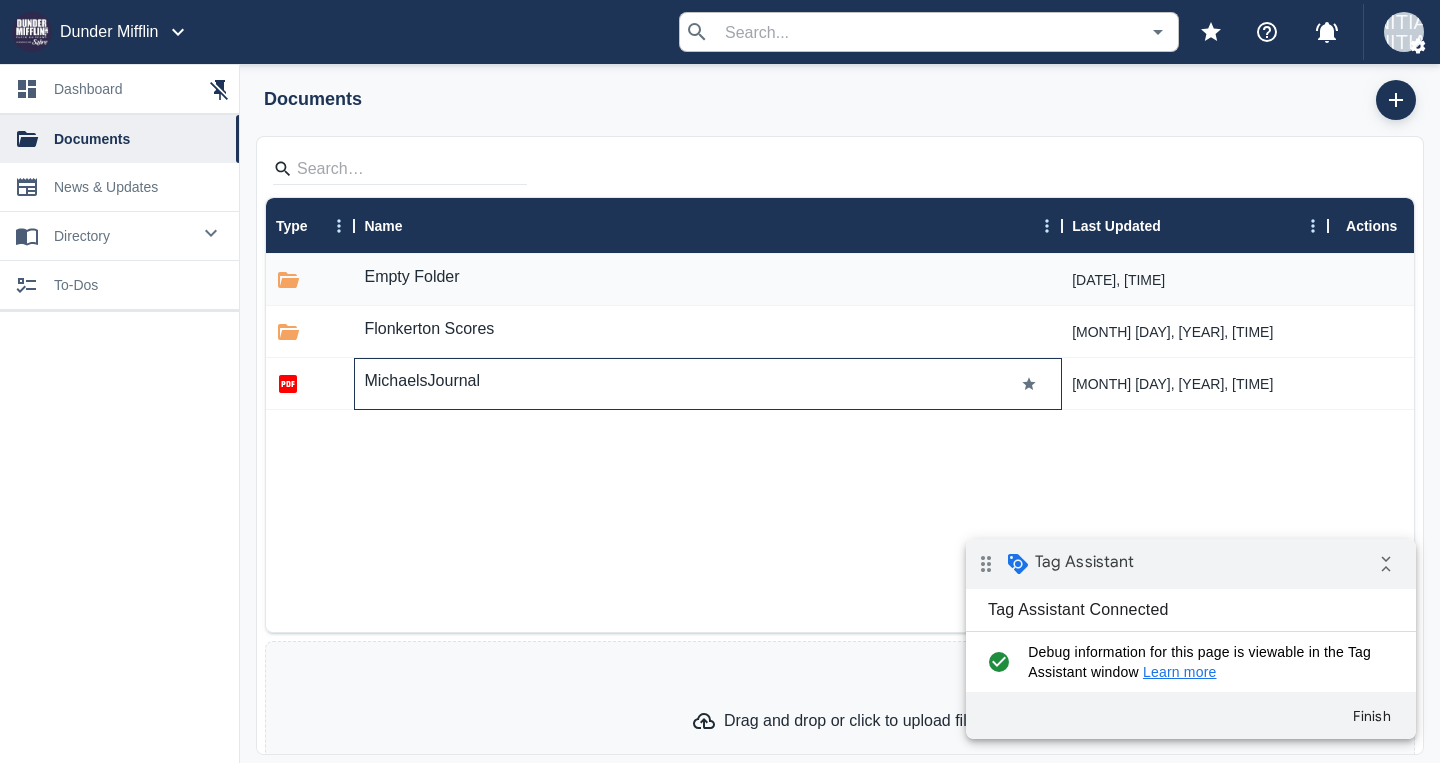click on "MichaelsJournal" at bounding box center (422, 381) 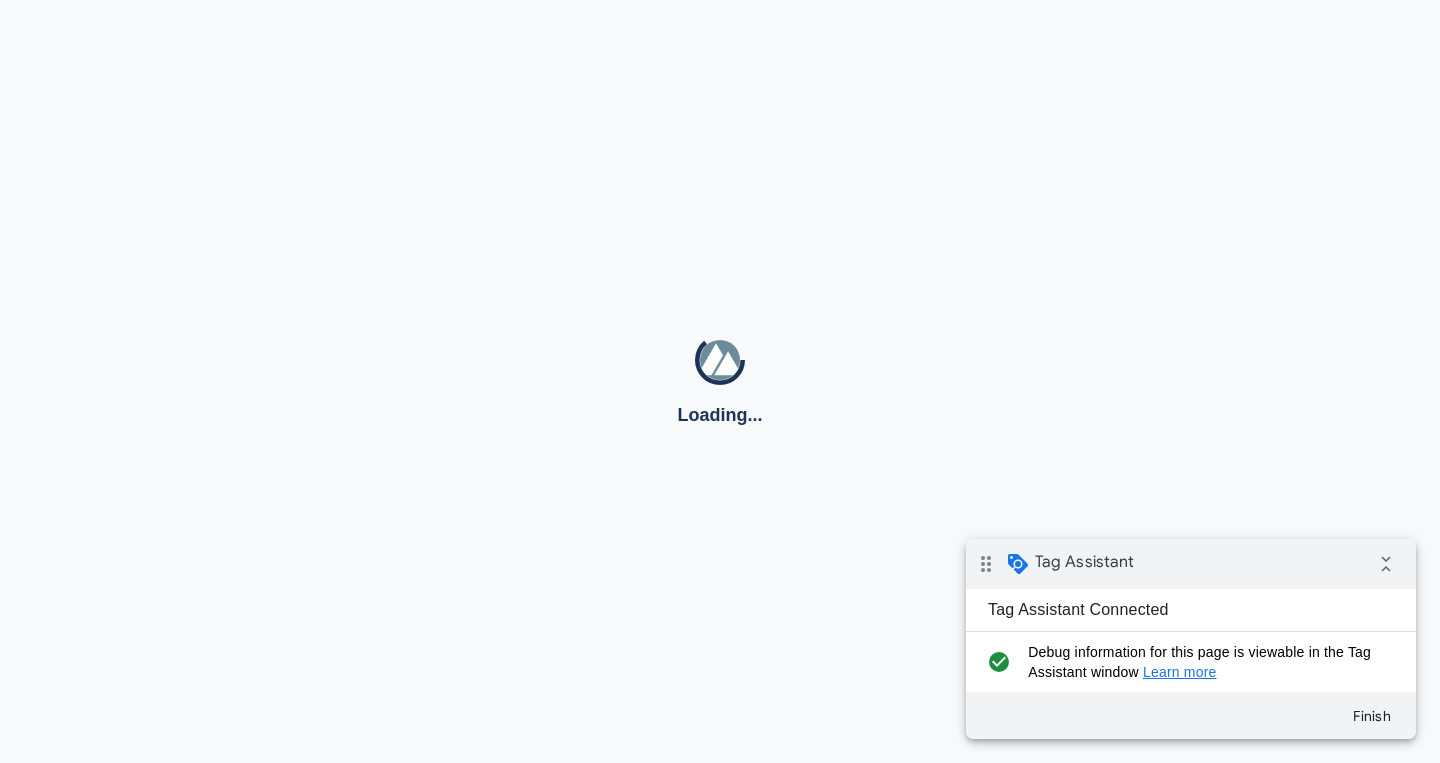 scroll, scrollTop: 0, scrollLeft: 0, axis: both 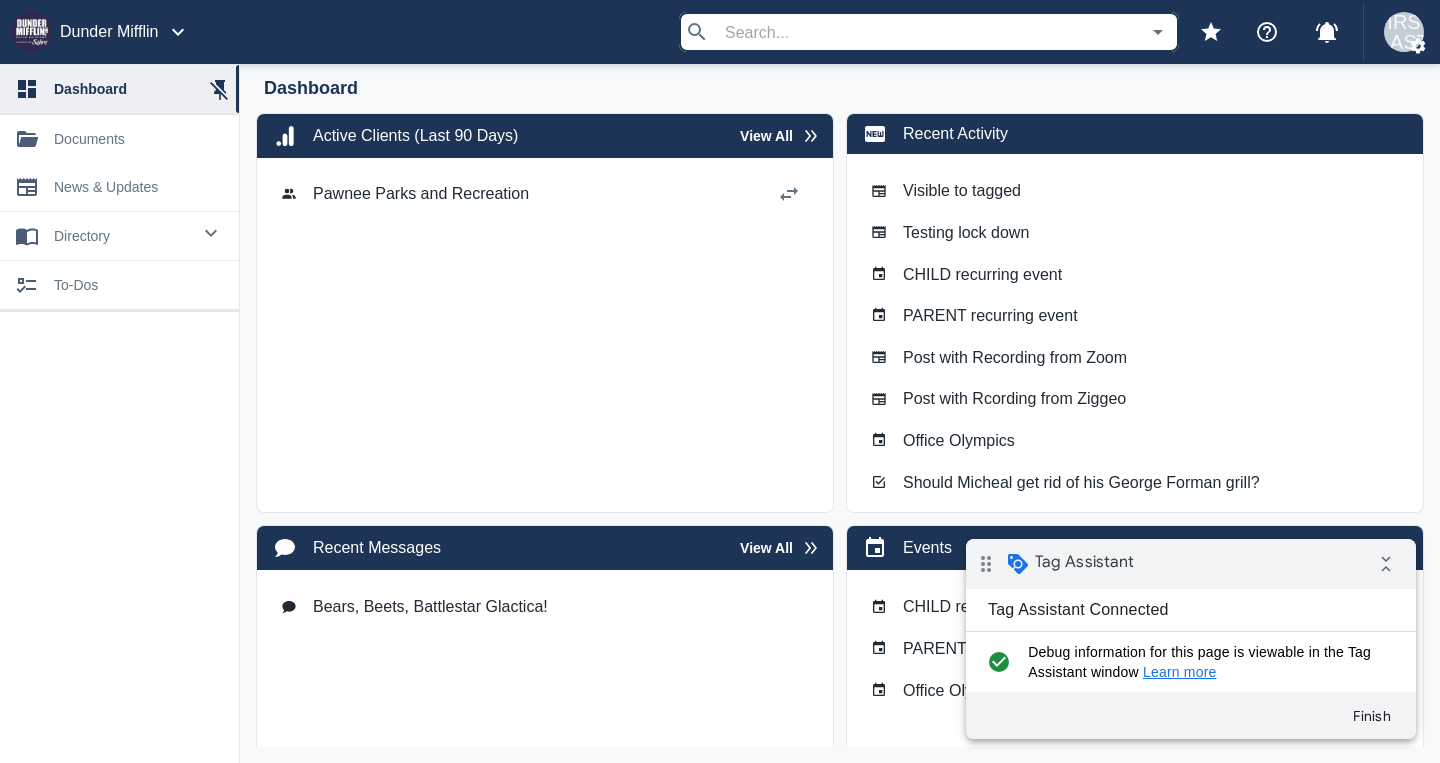 click on "documents" at bounding box center (119, 139) 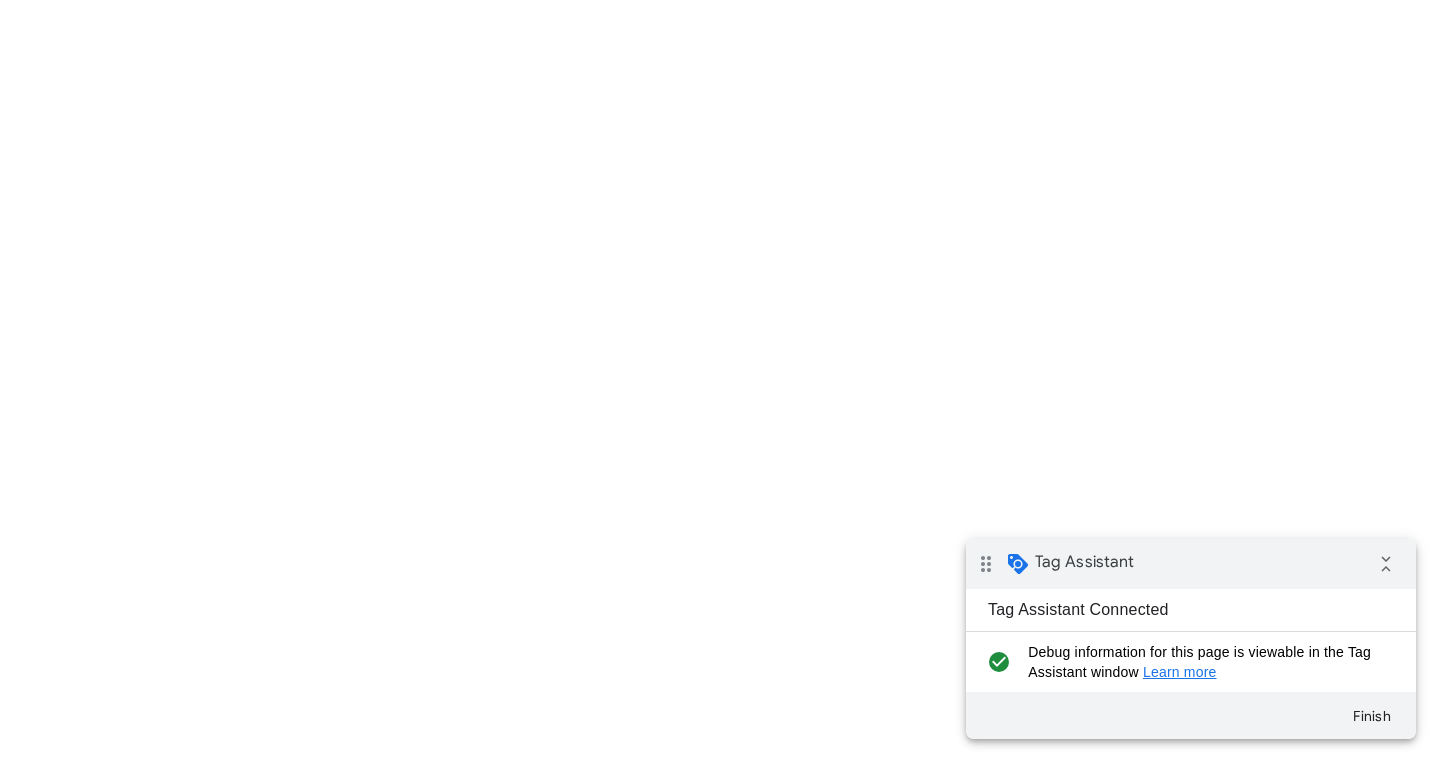 scroll, scrollTop: 0, scrollLeft: 0, axis: both 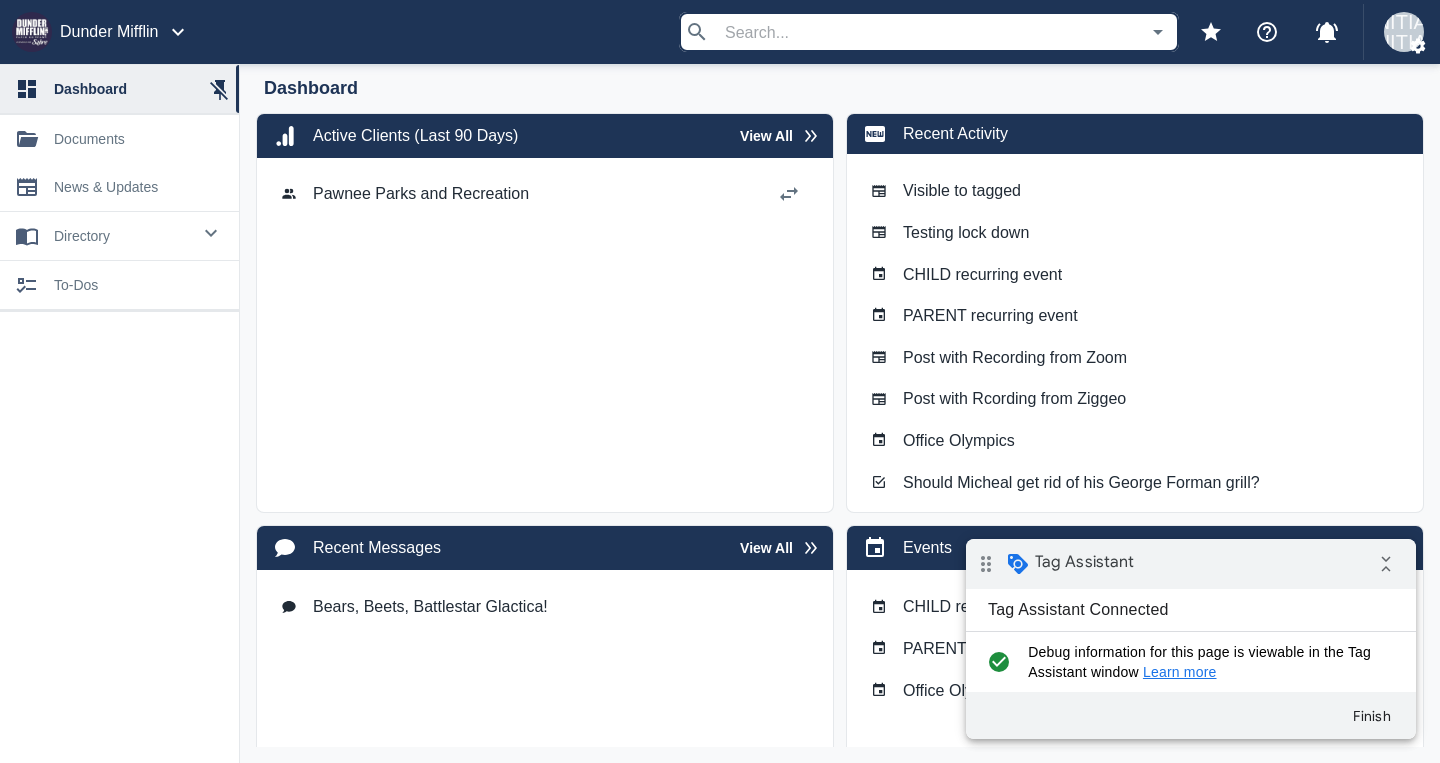click on "documents" at bounding box center [119, 139] 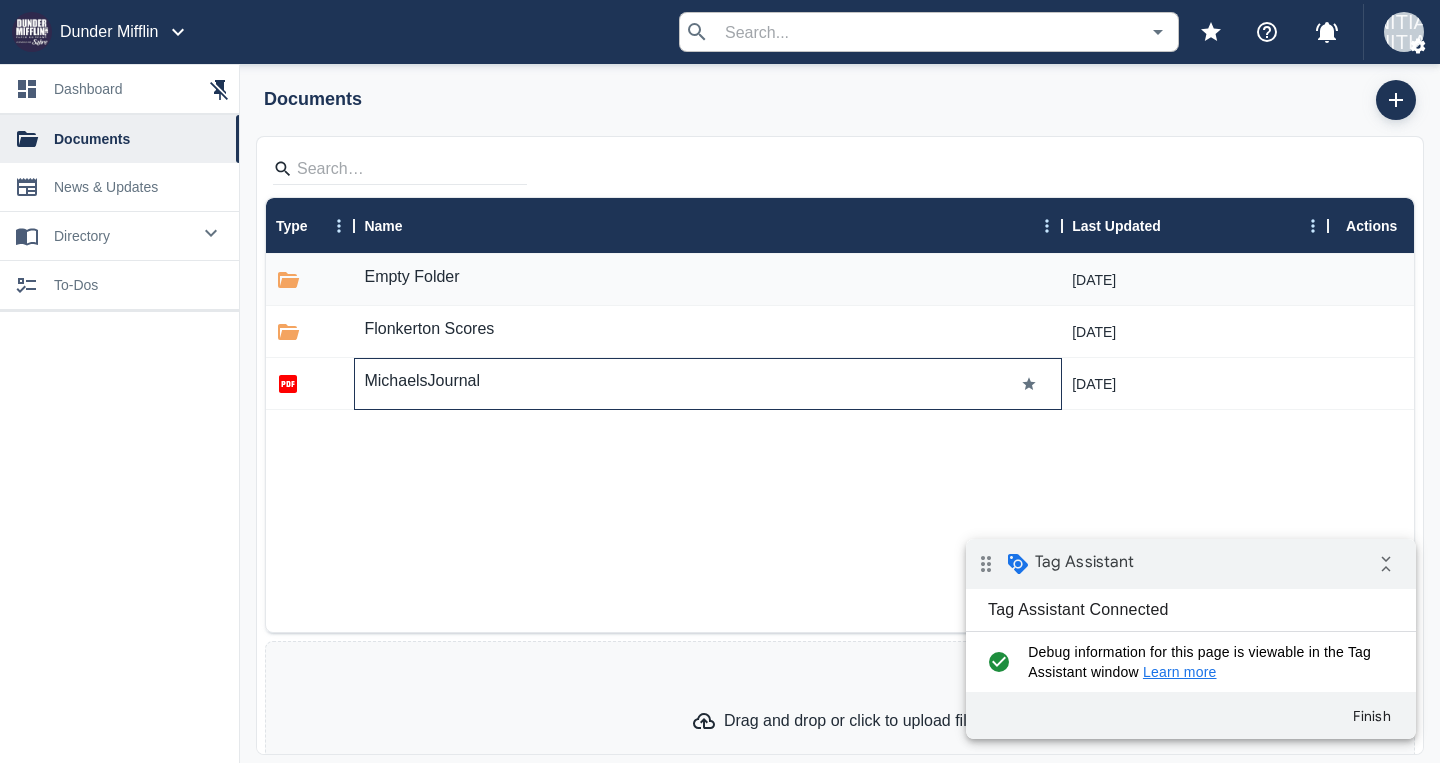 click on "MichaelsJournal" at bounding box center [422, 381] 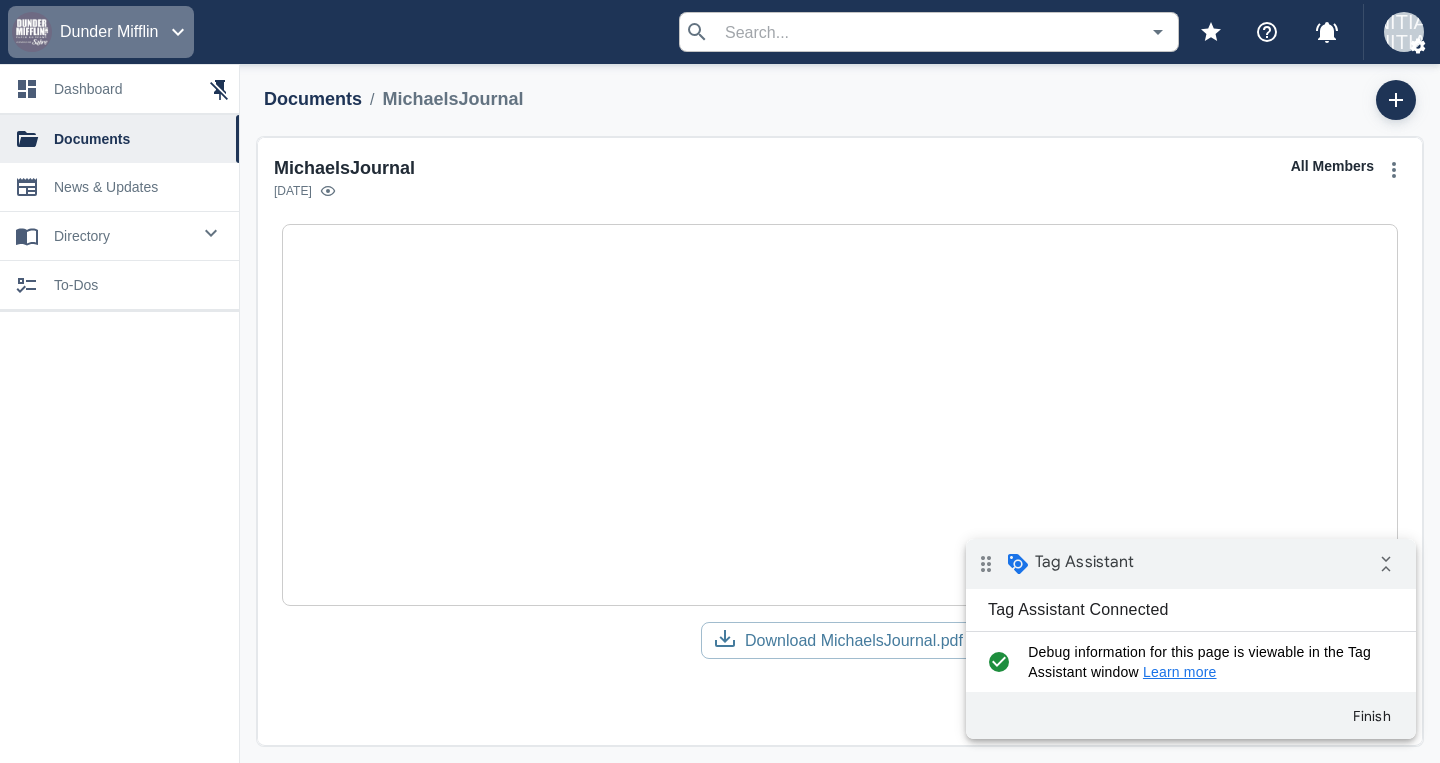 click on "Dunder Mifflin" at bounding box center (101, 32) 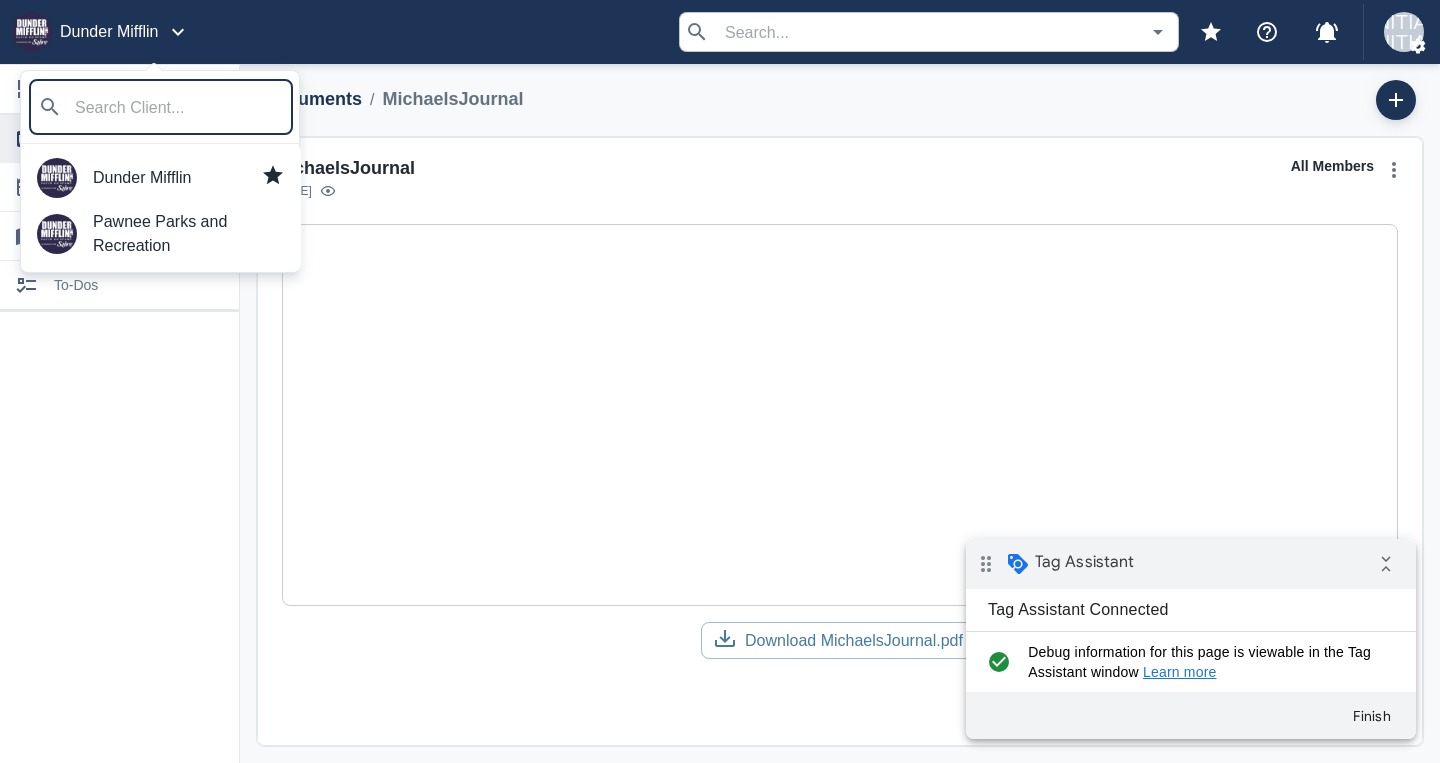 click on "Dunder Mifflin" at bounding box center [189, 178] 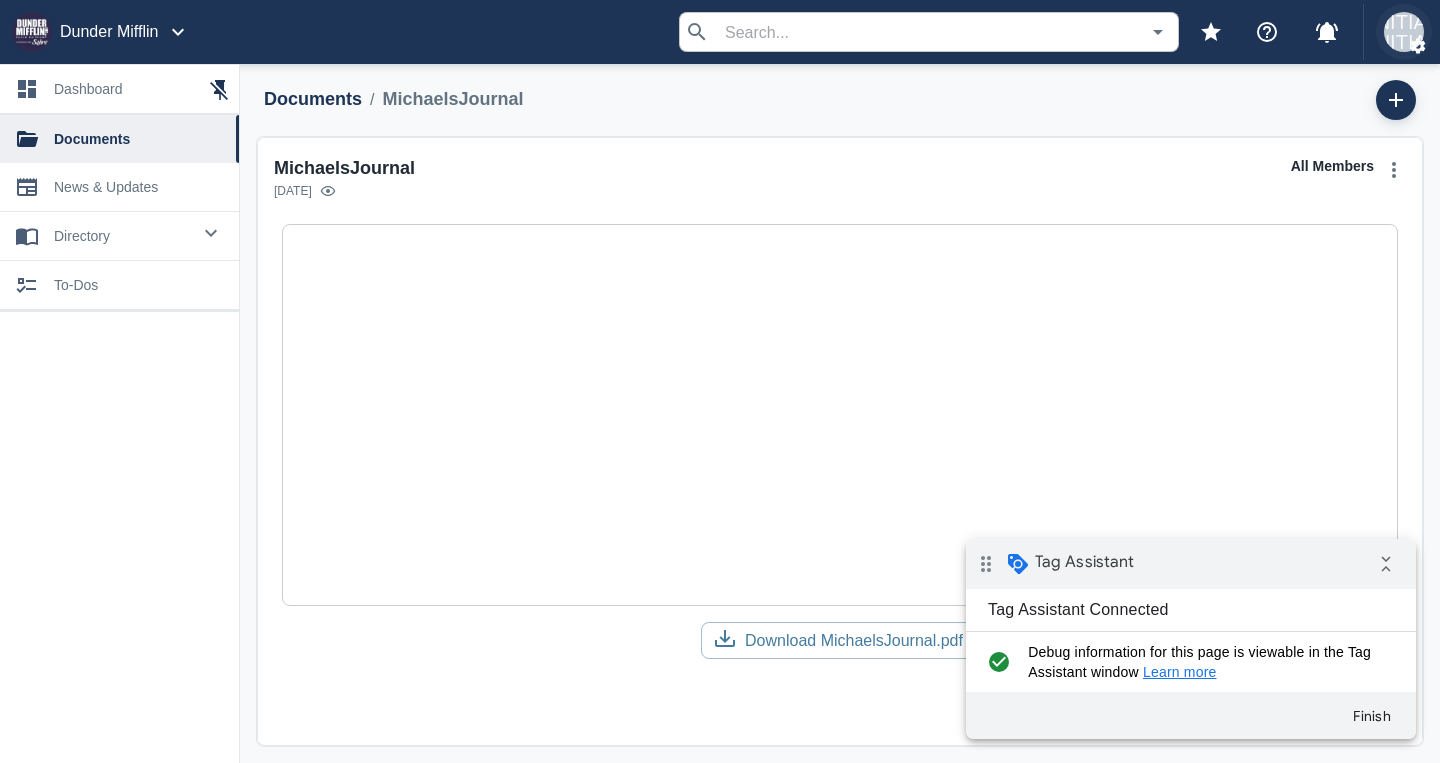 click on "[INITIAL] [INITIAL]" at bounding box center (1404, 32) 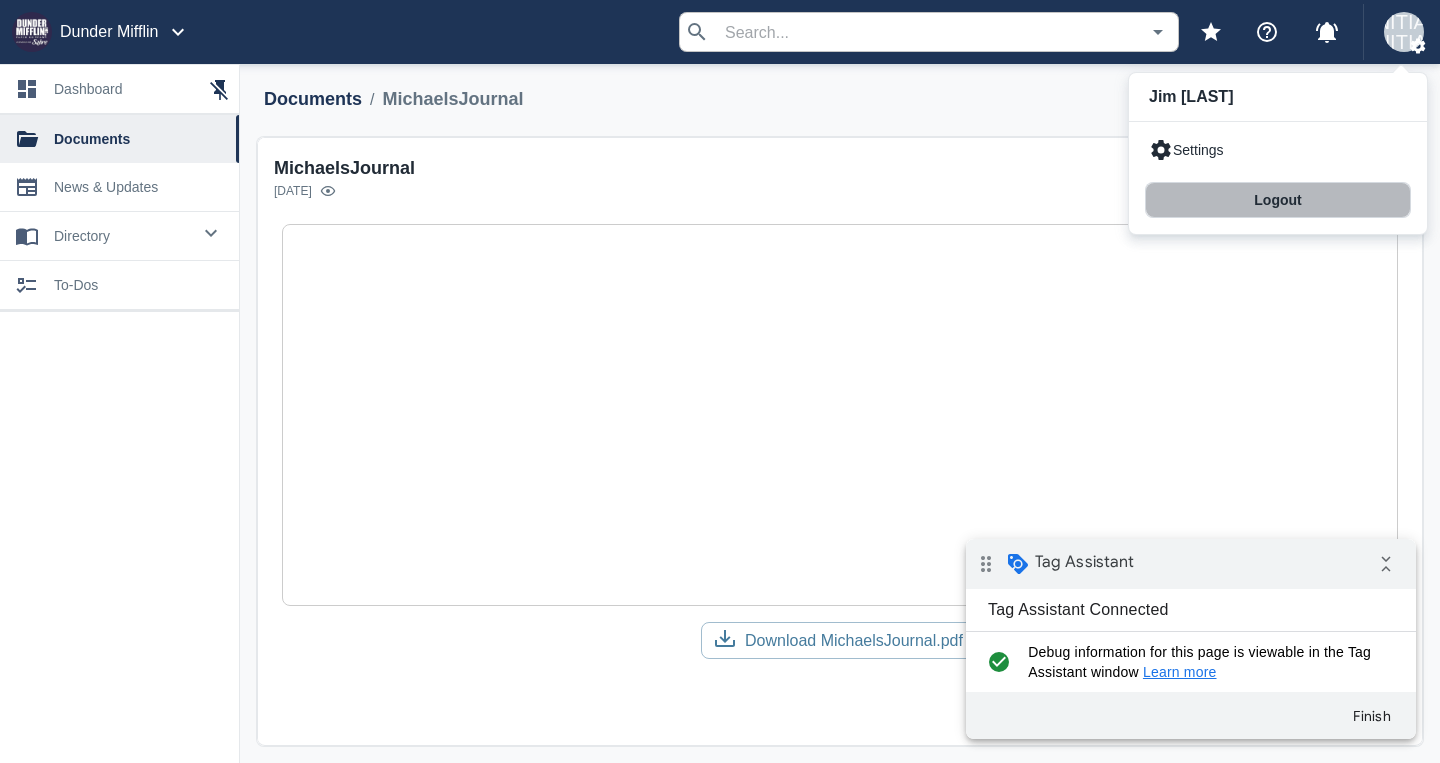 click on "Logout" at bounding box center [1278, 200] 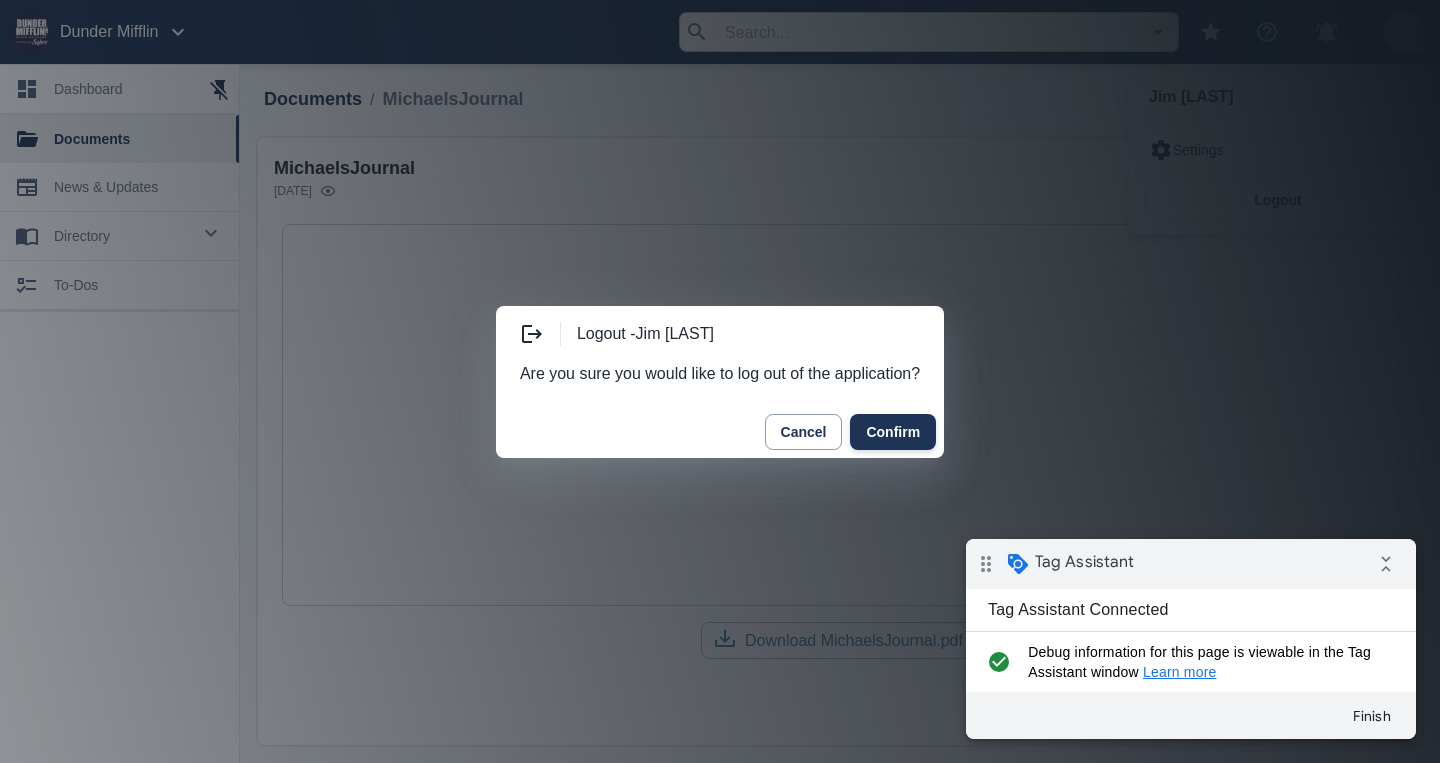 click on "Confirm" at bounding box center (893, 432) 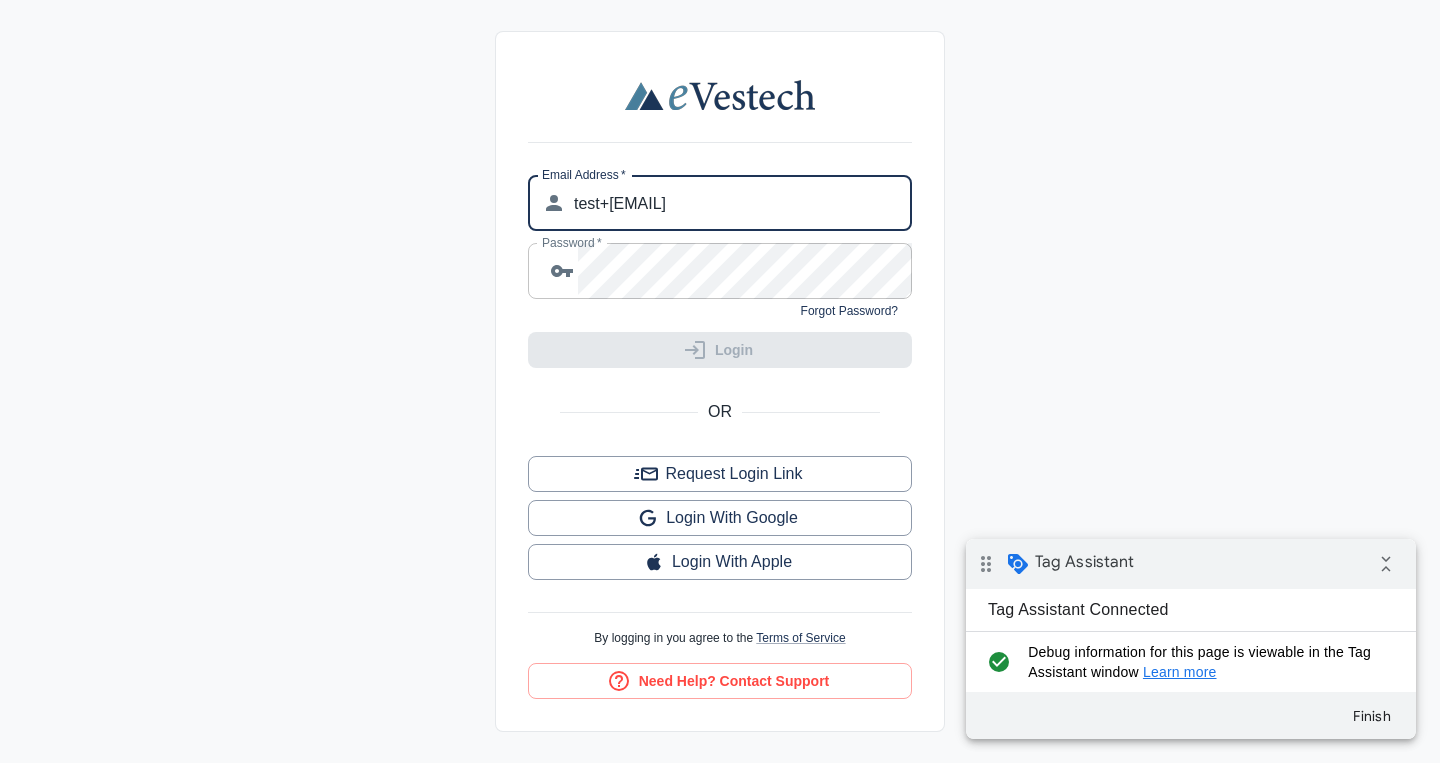 click on "test+alex@mail.com" at bounding box center [743, 203] 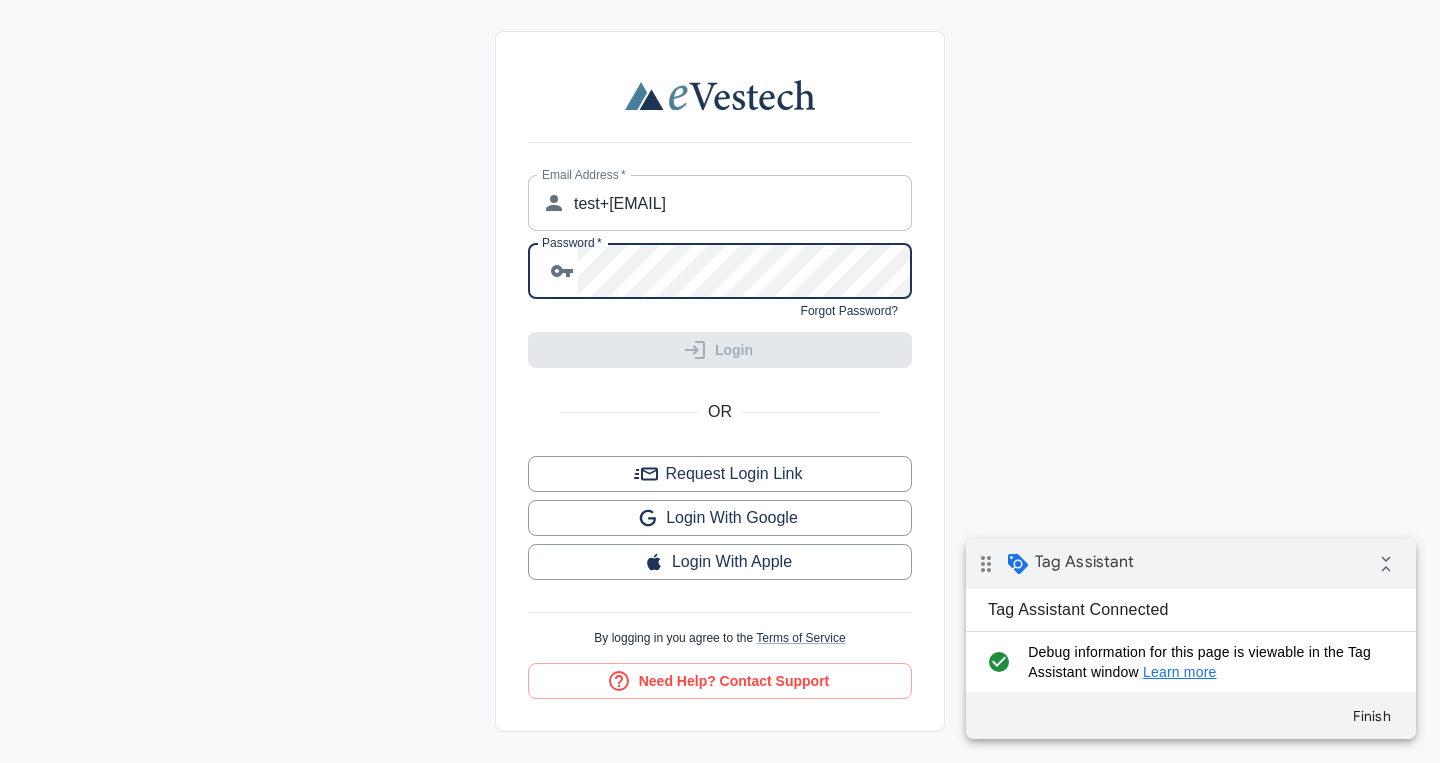 click on "test+mscott@mail.com" at bounding box center (743, 203) 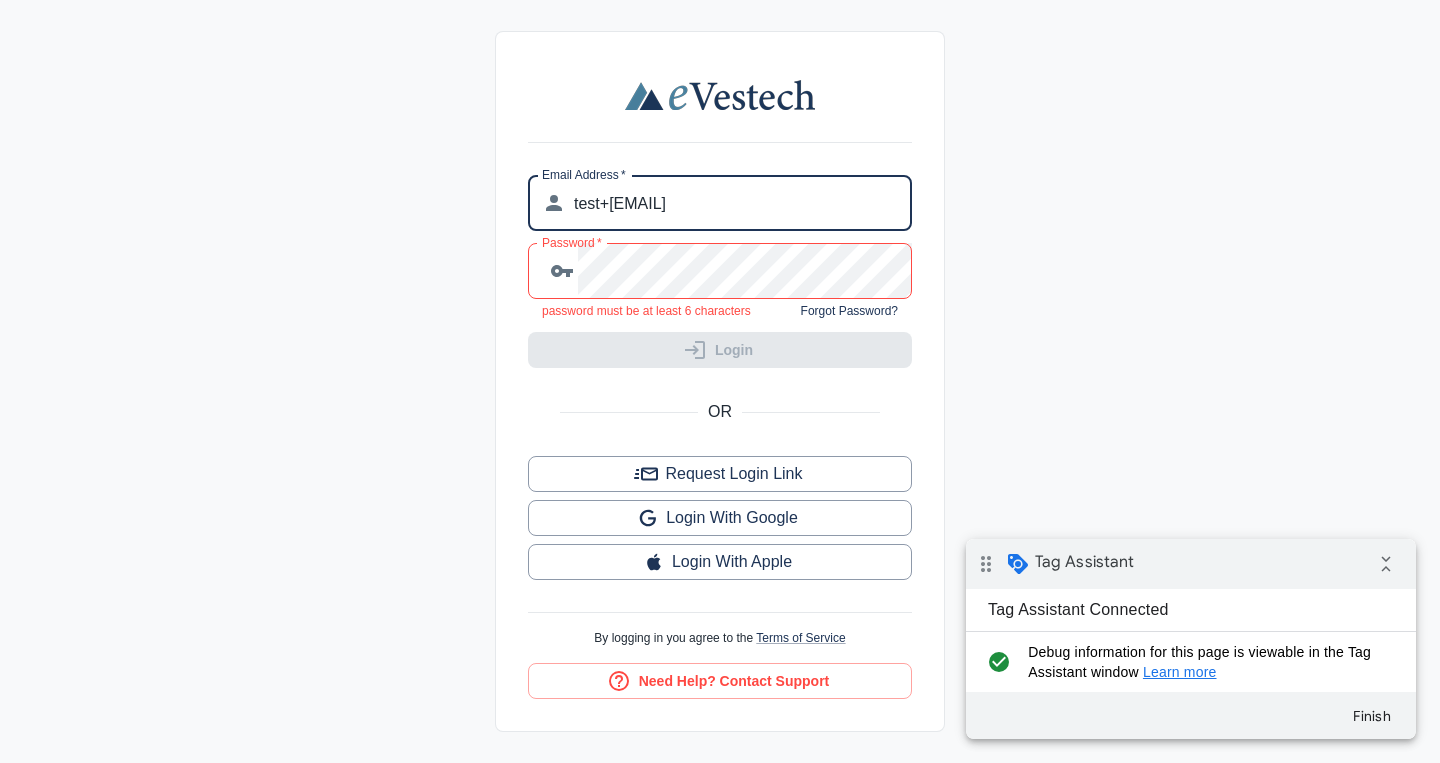 type on "test+mscott@getecio.com" 